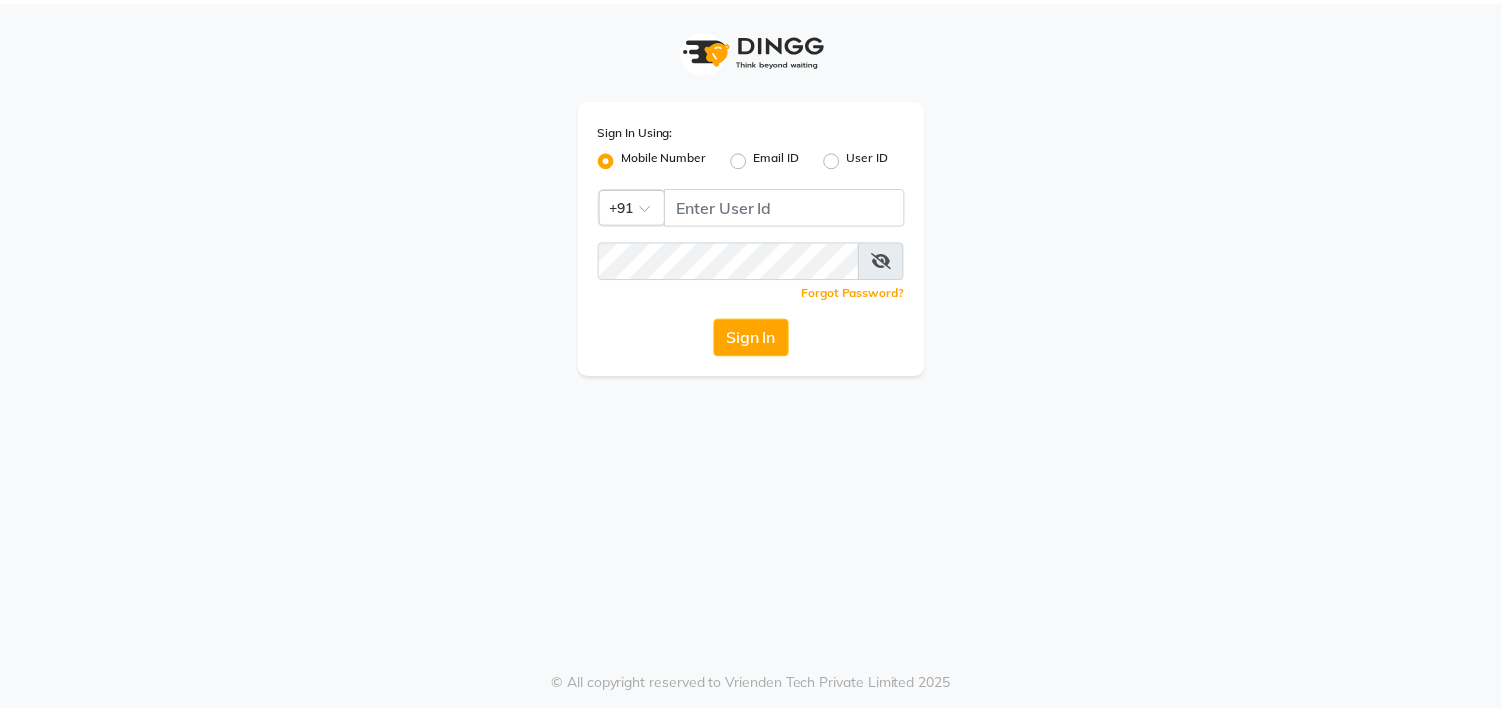 scroll, scrollTop: 0, scrollLeft: 0, axis: both 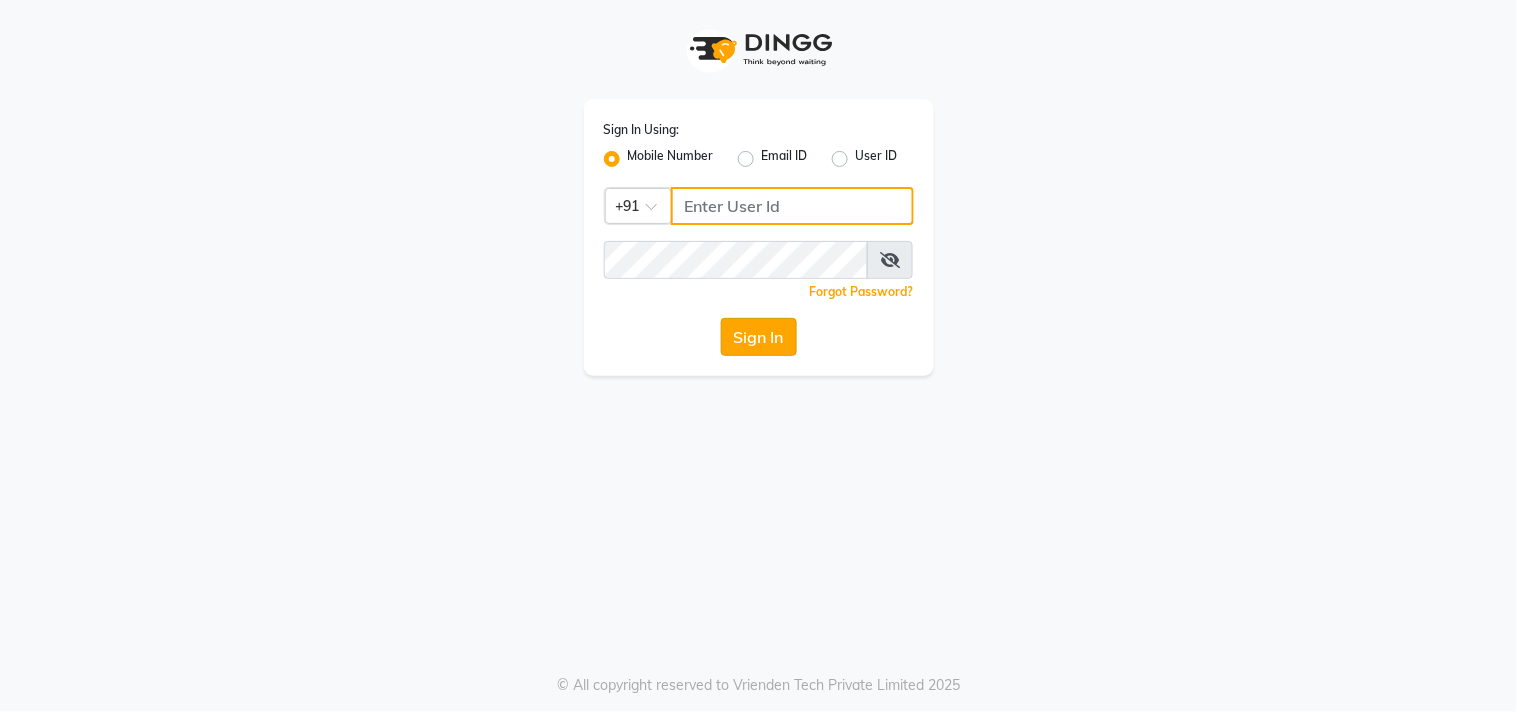 type on "9921073963" 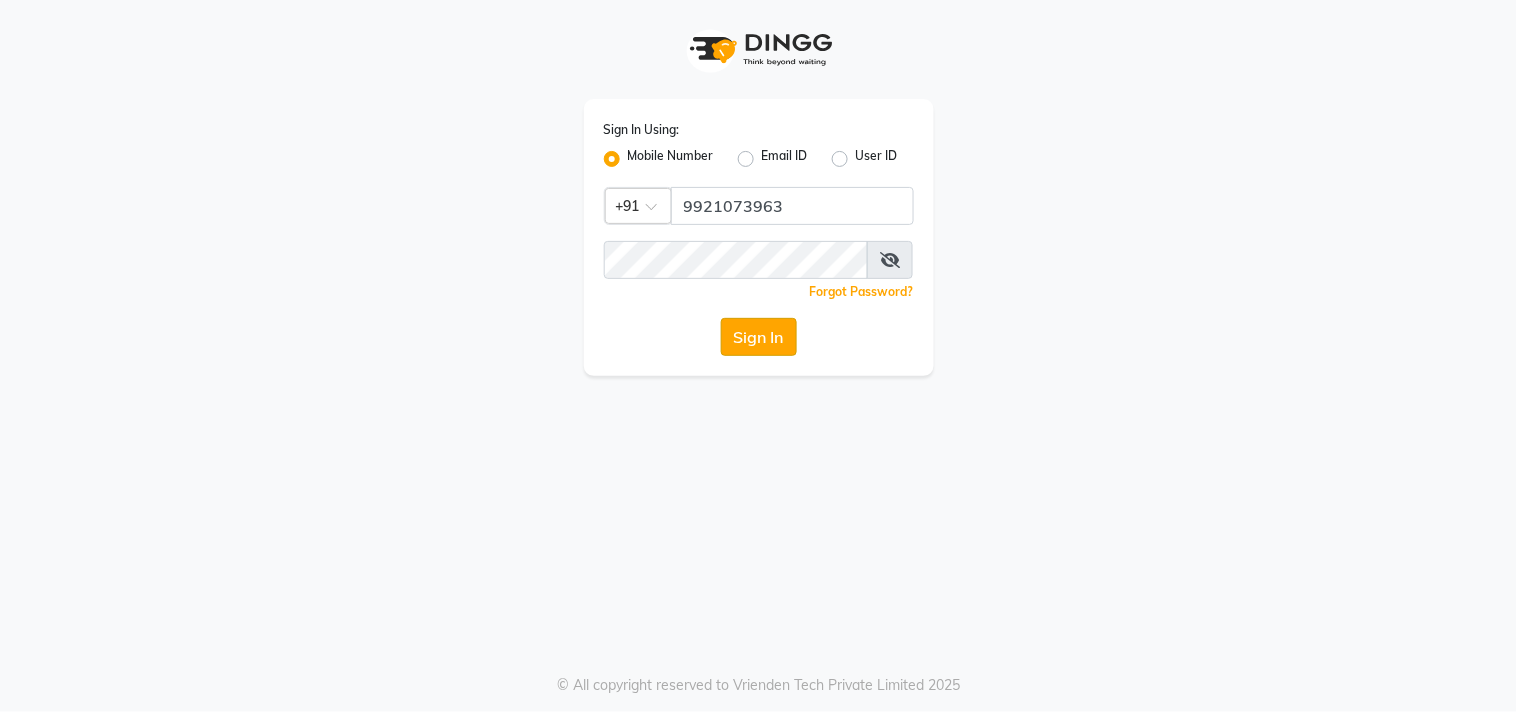 click on "Sign In" 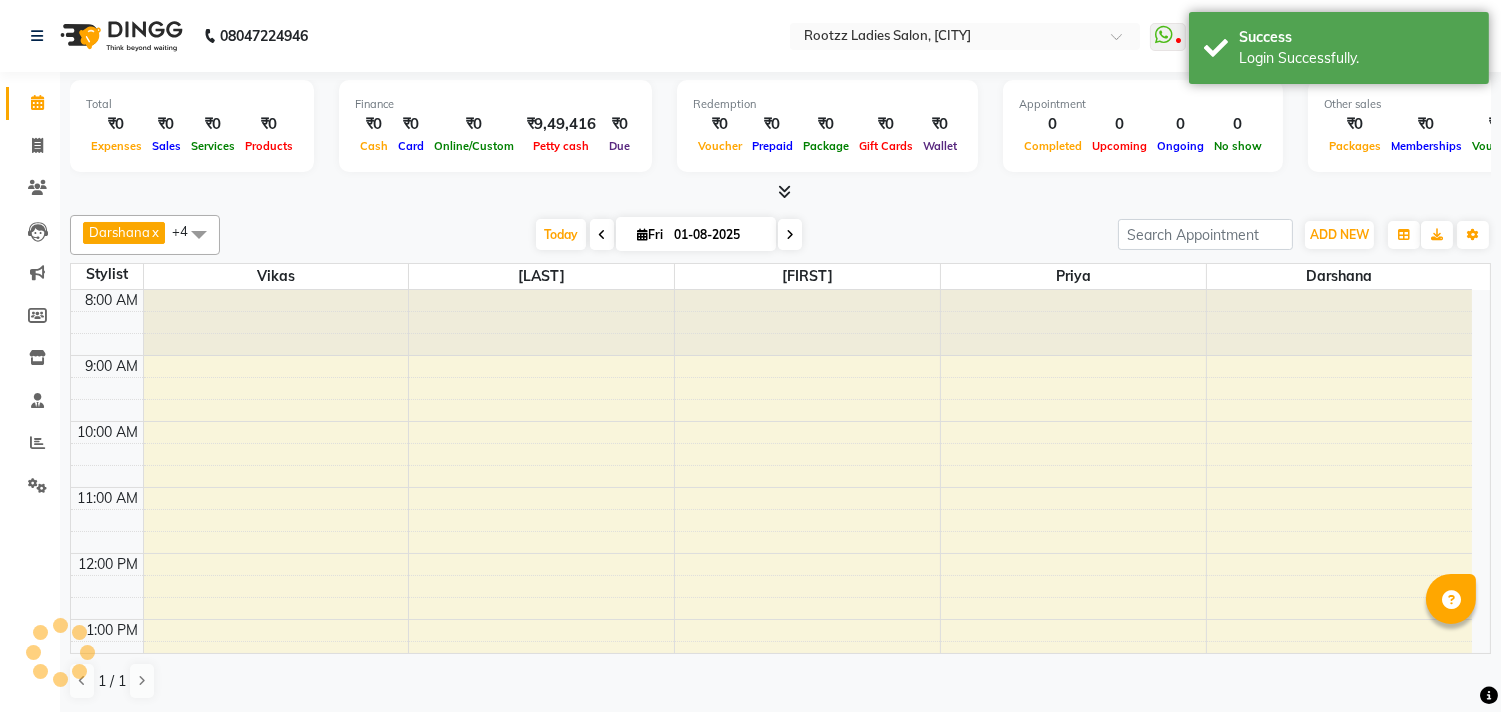 scroll, scrollTop: 0, scrollLeft: 0, axis: both 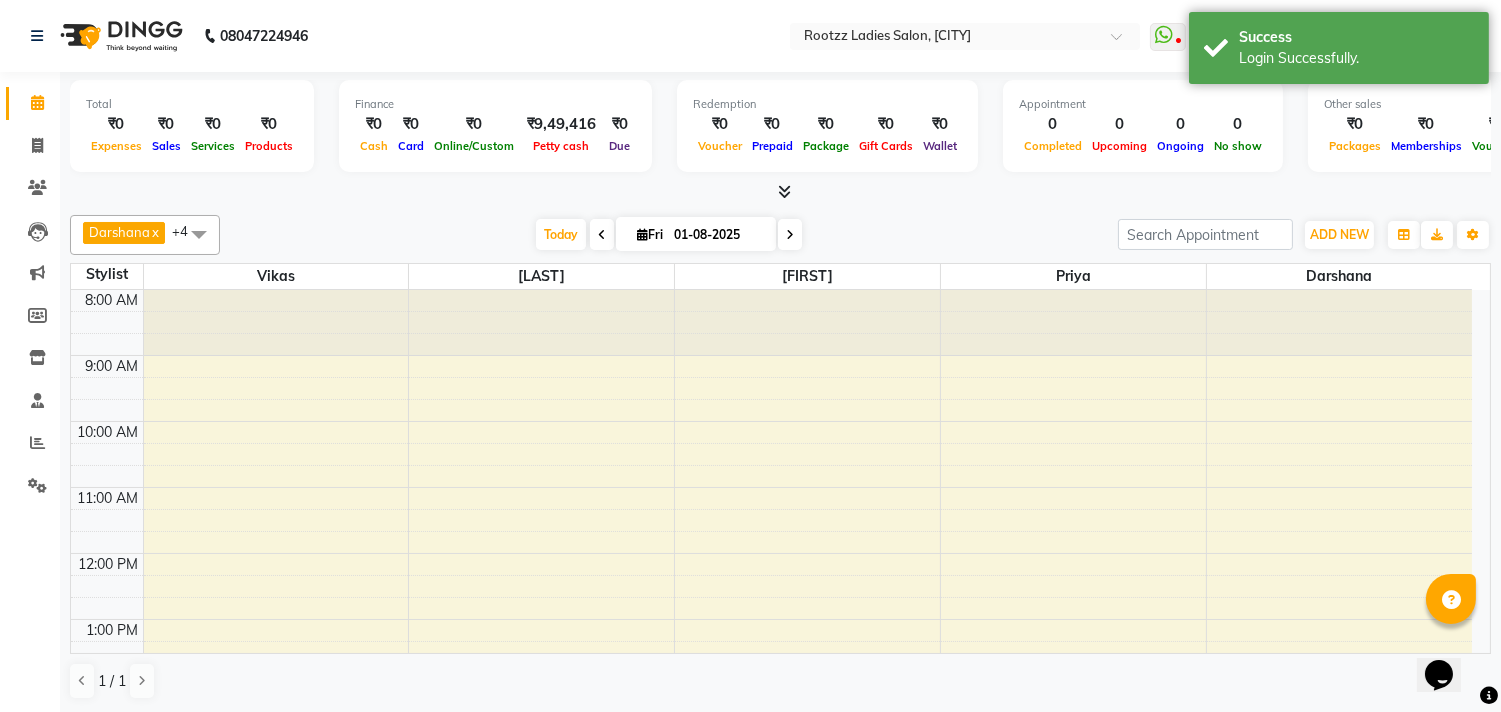 click on "Leads" 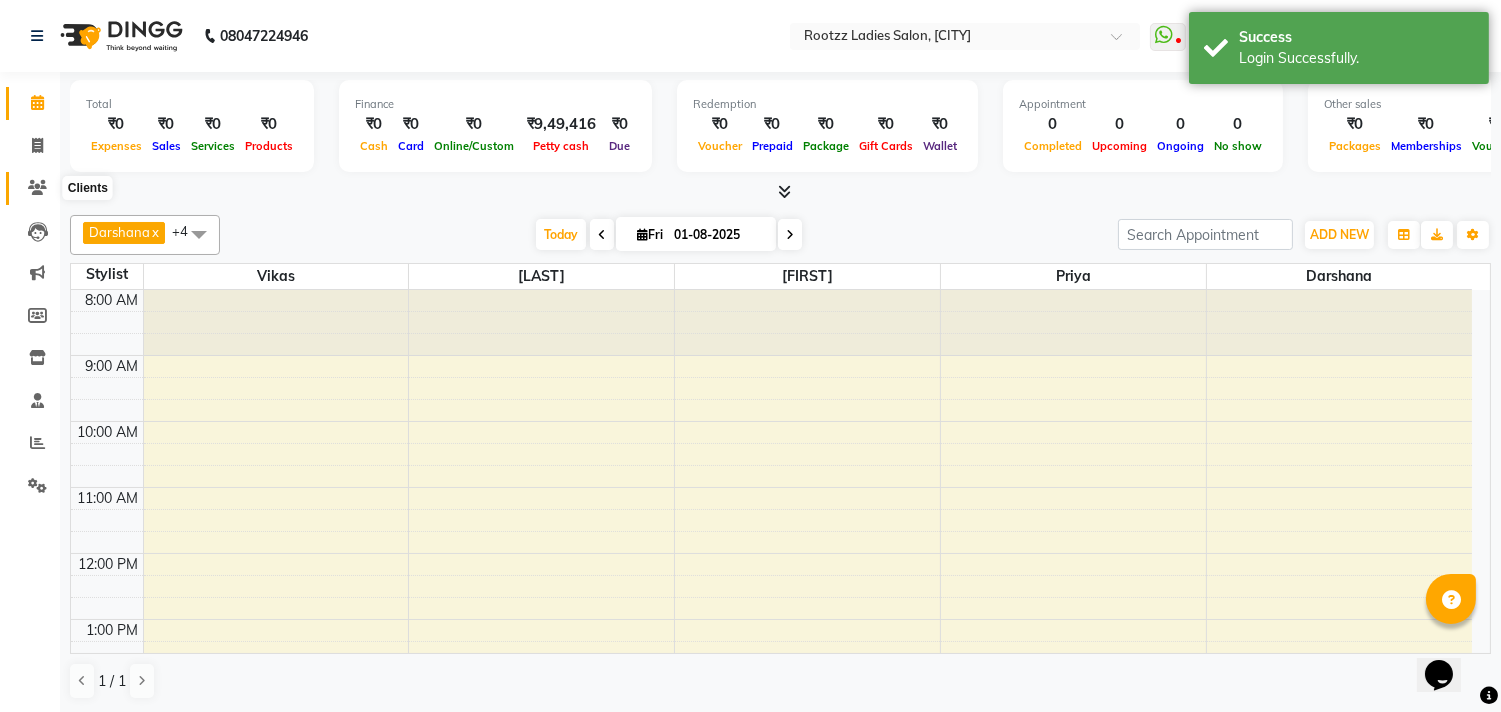 click 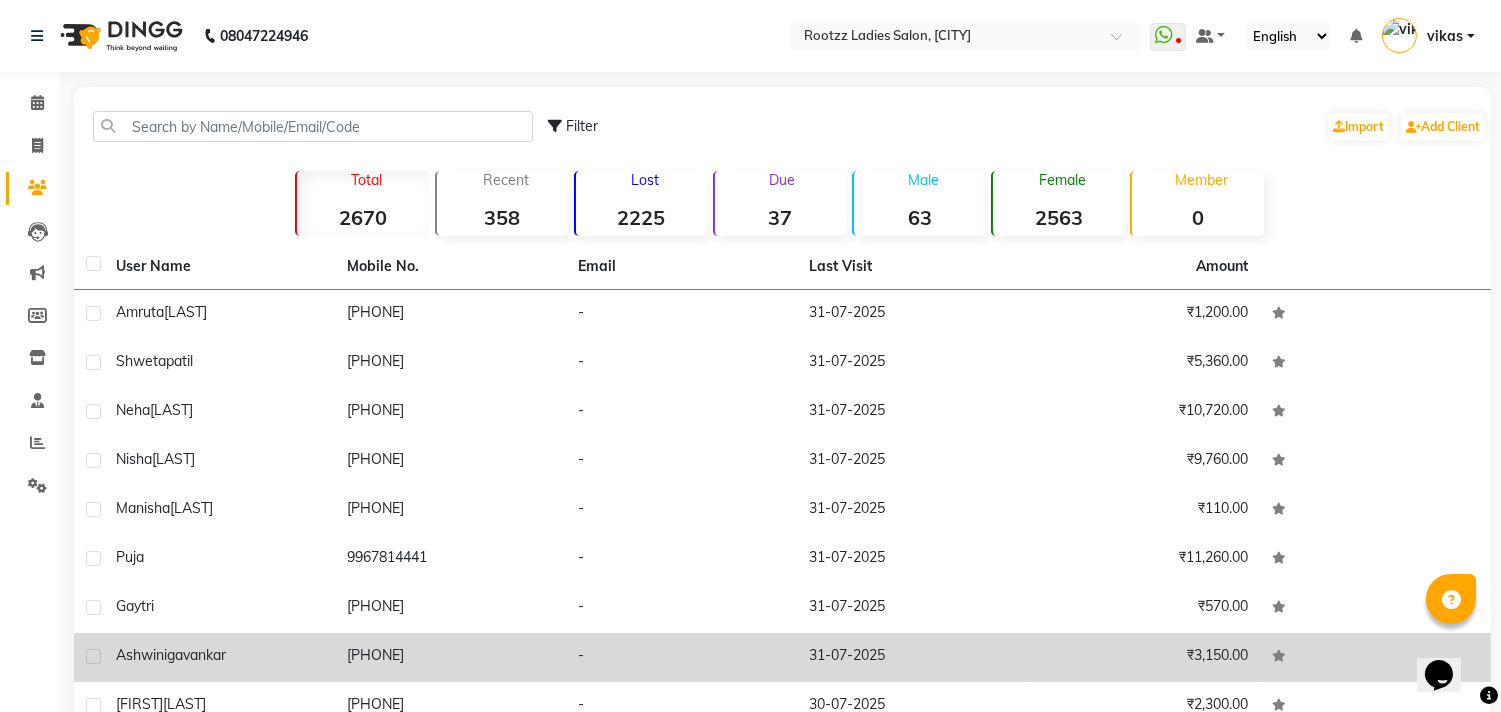 click on "[FIRST] [LAST]" 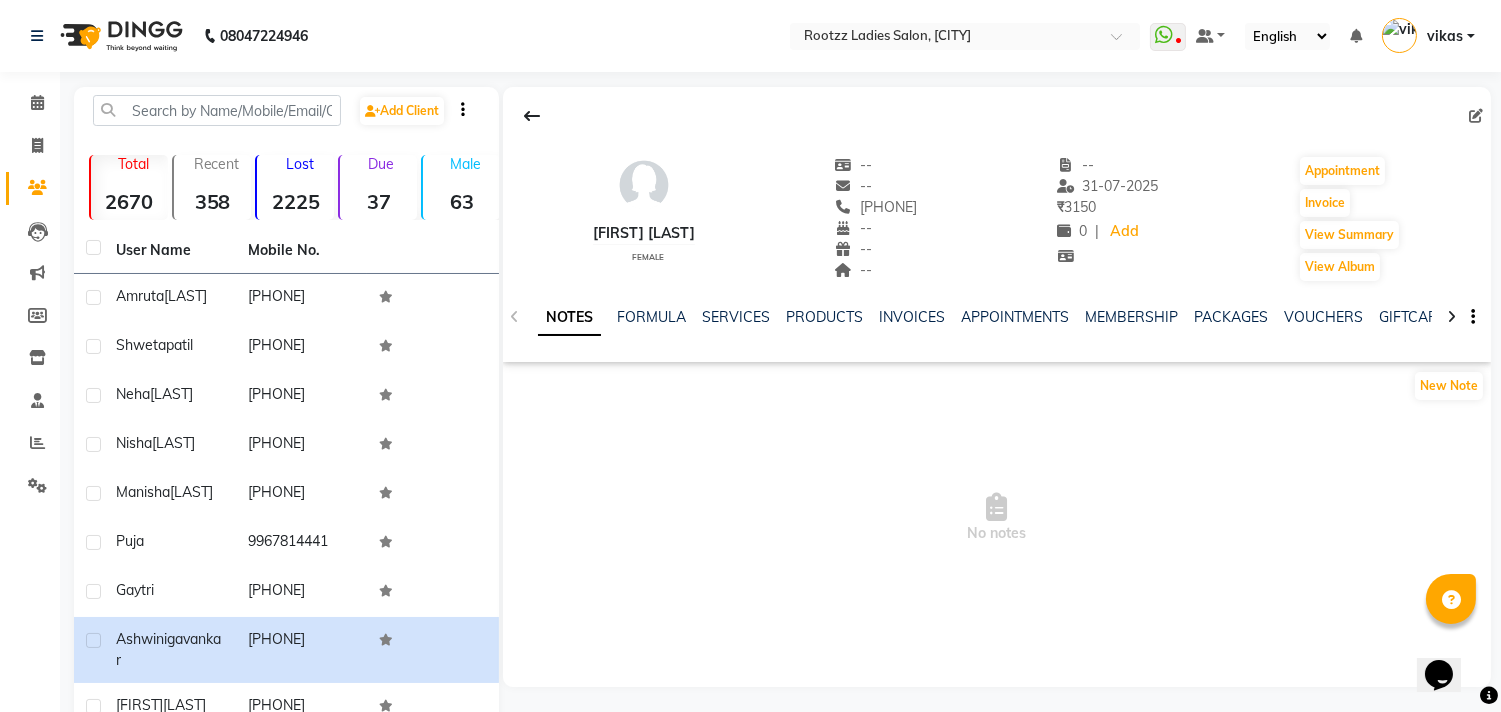 click on "NOTES FORMULA SERVICES PRODUCTS INVOICES APPOINTMENTS MEMBERSHIP PACKAGES VOUCHERS GIFTCARDS POINTS FORMS FAMILY CARDS WALLET" 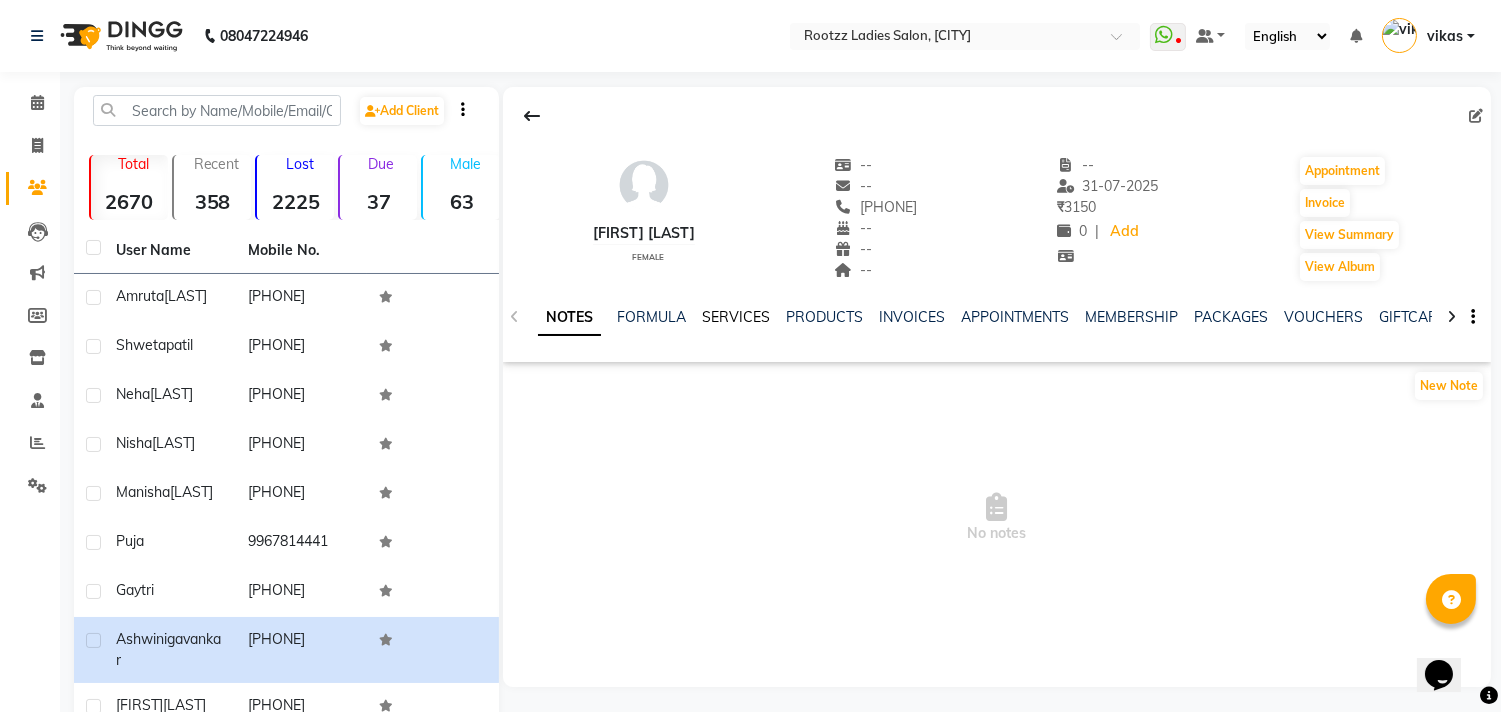 click on "SERVICES" 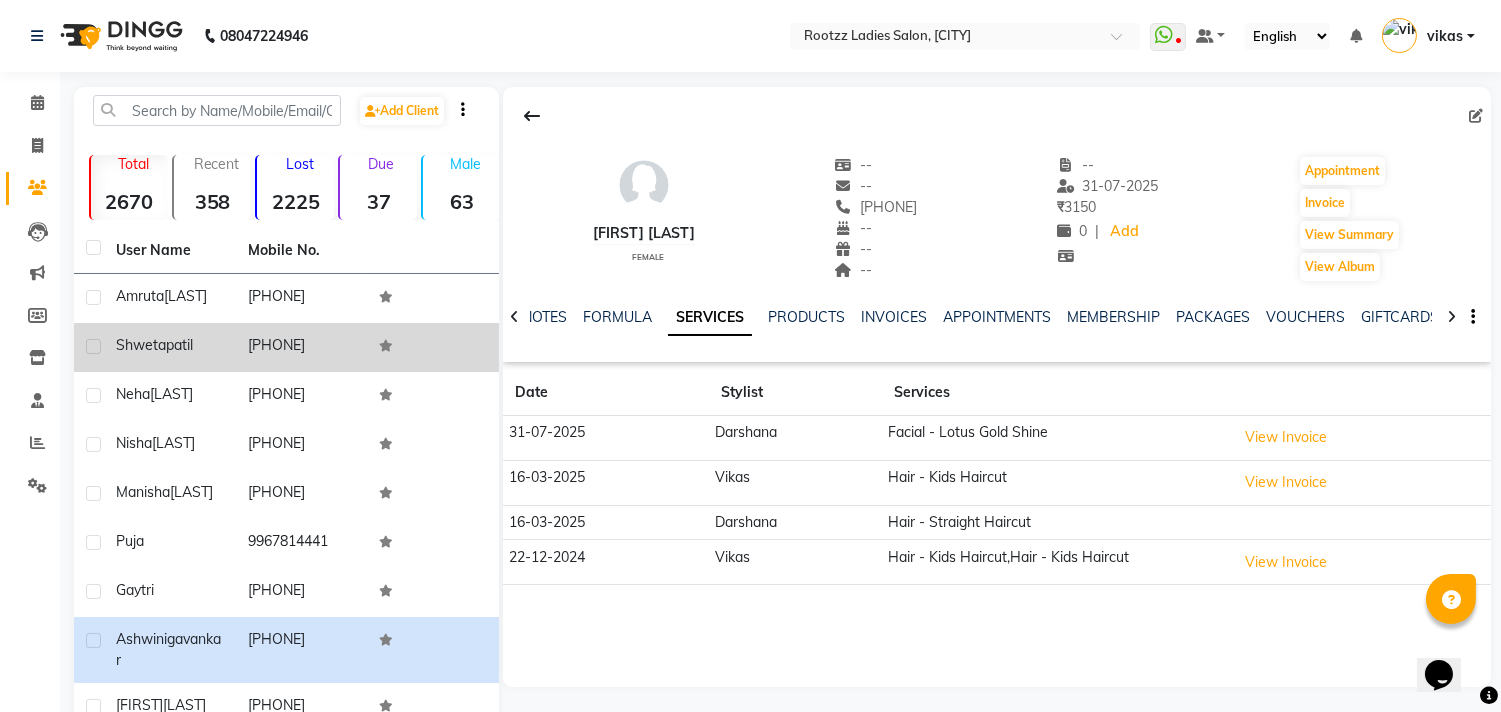 click on "[FIRST] [LAST]" 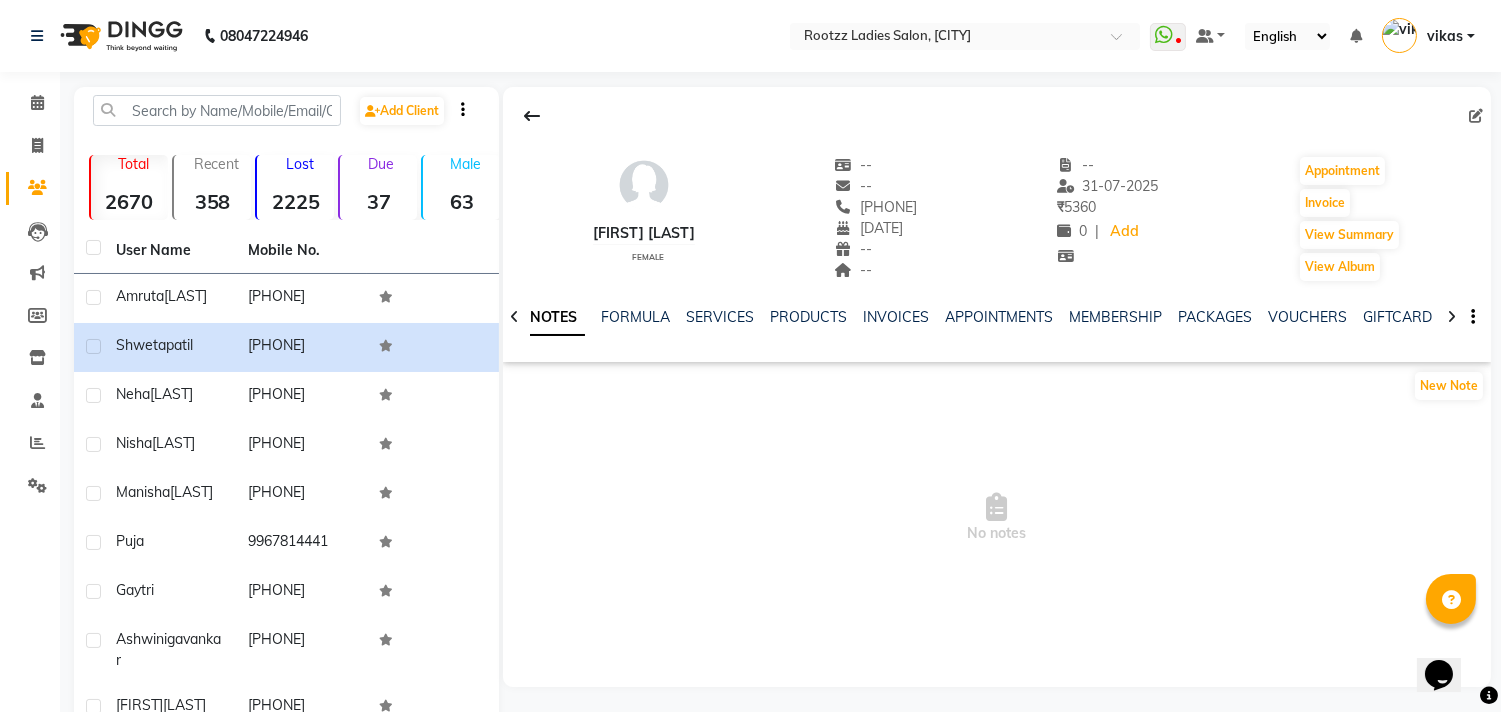 click on "NOTES FORMULA SERVICES PRODUCTS INVOICES APPOINTMENTS MEMBERSHIP PACKAGES VOUCHERS GIFTCARDS POINTS FORMS FAMILY CARDS WALLET" 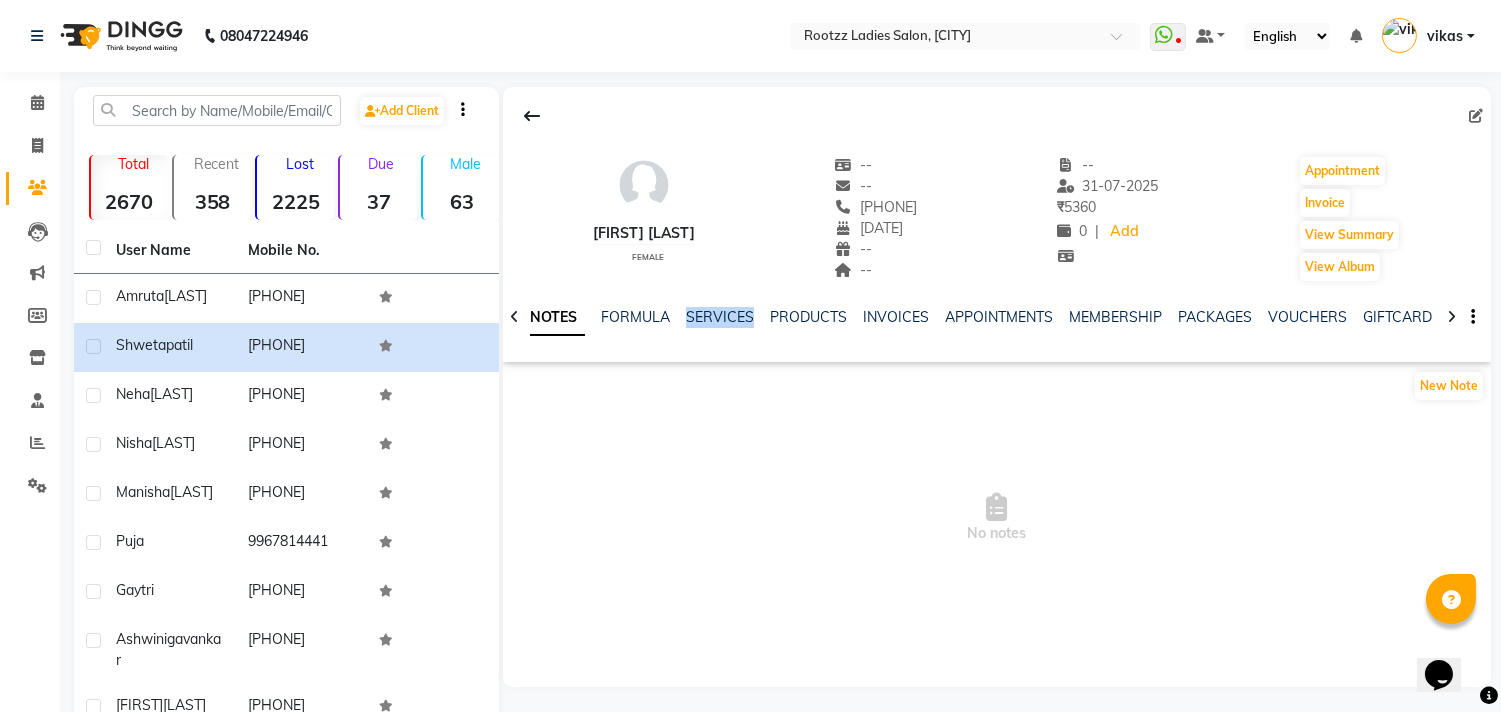 click on "SERVICES" 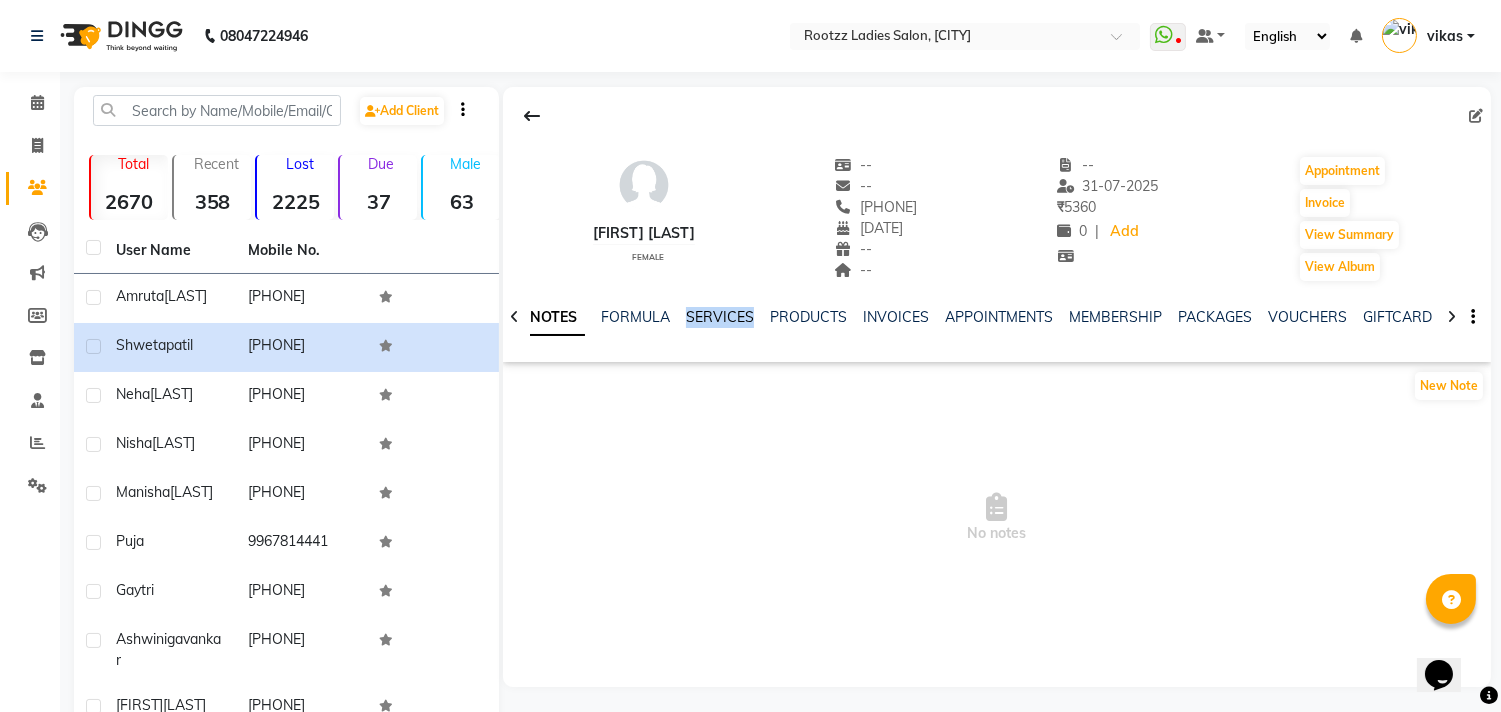 click on "SERVICES" 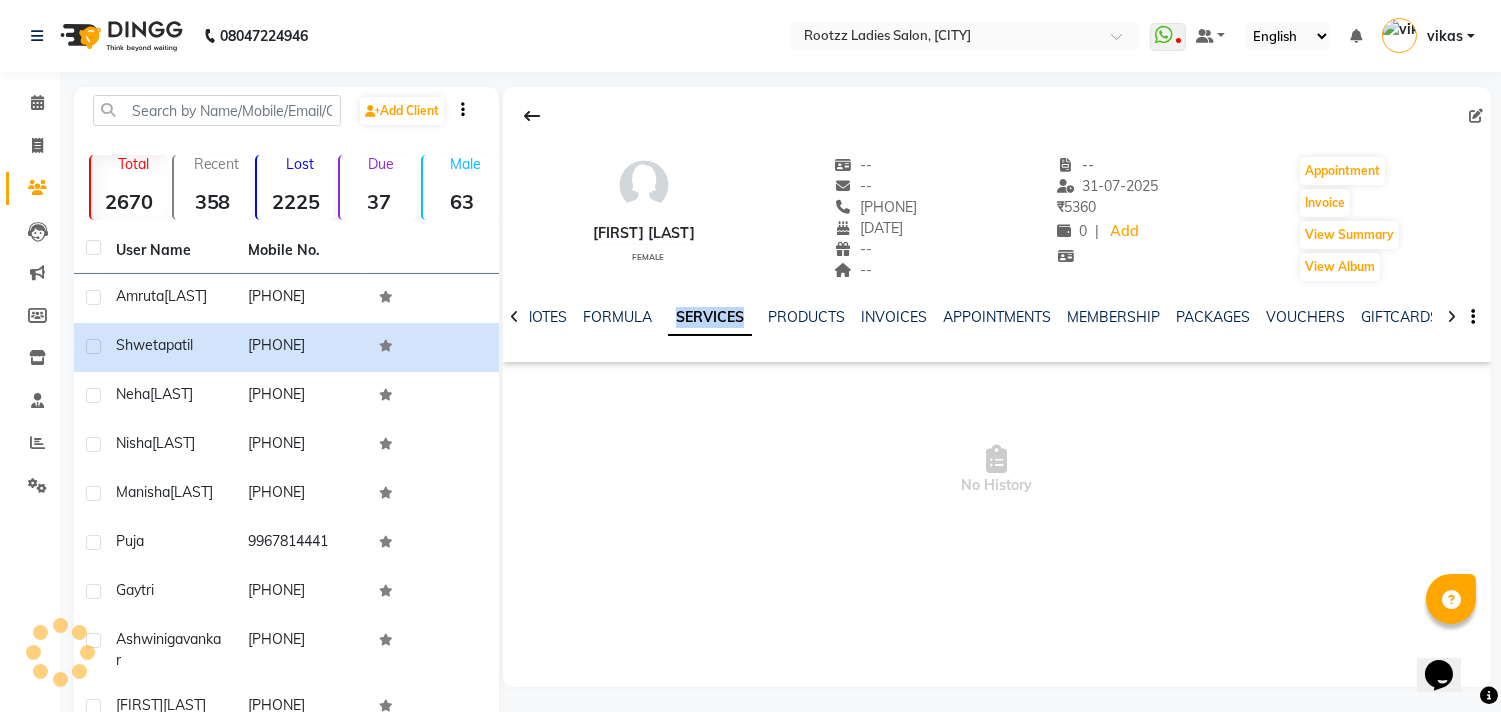 click on "SERVICES" 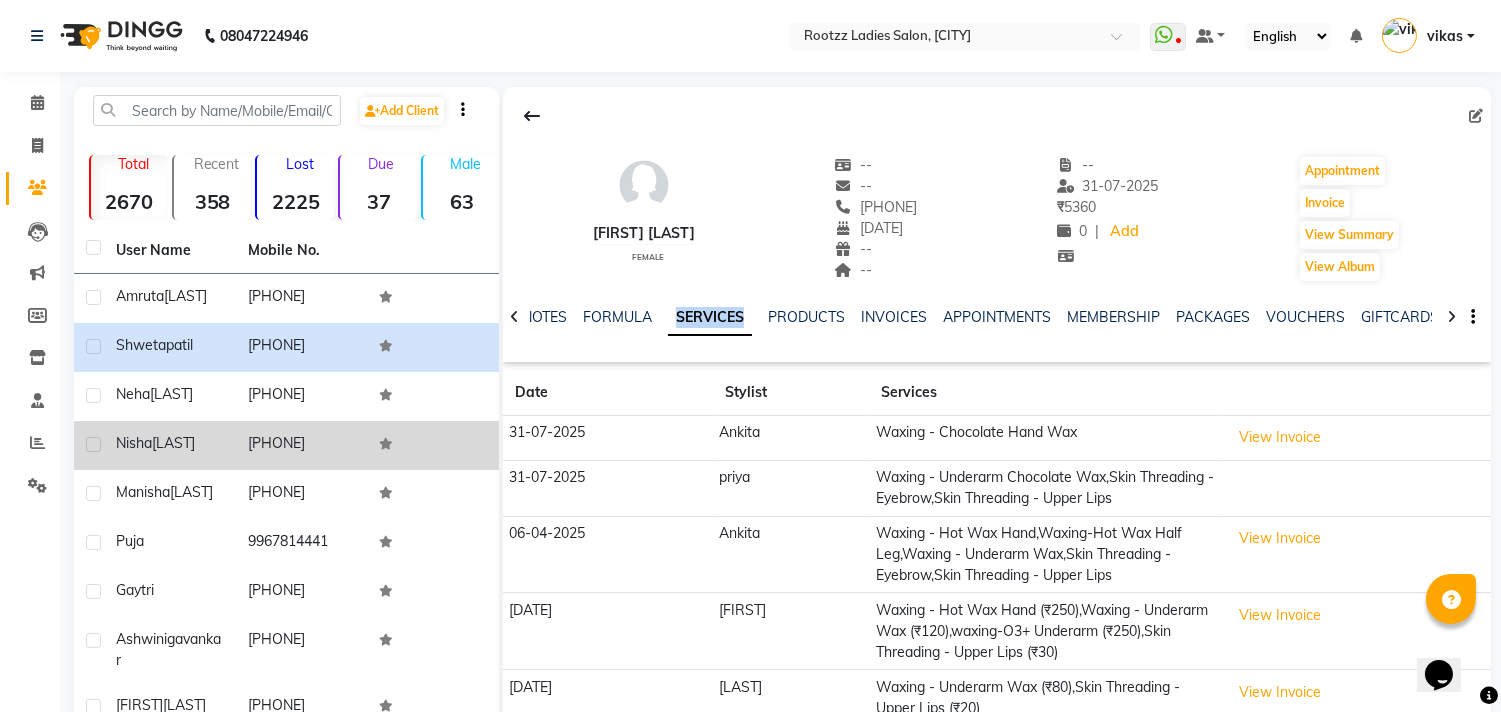 click on "[LAST]" 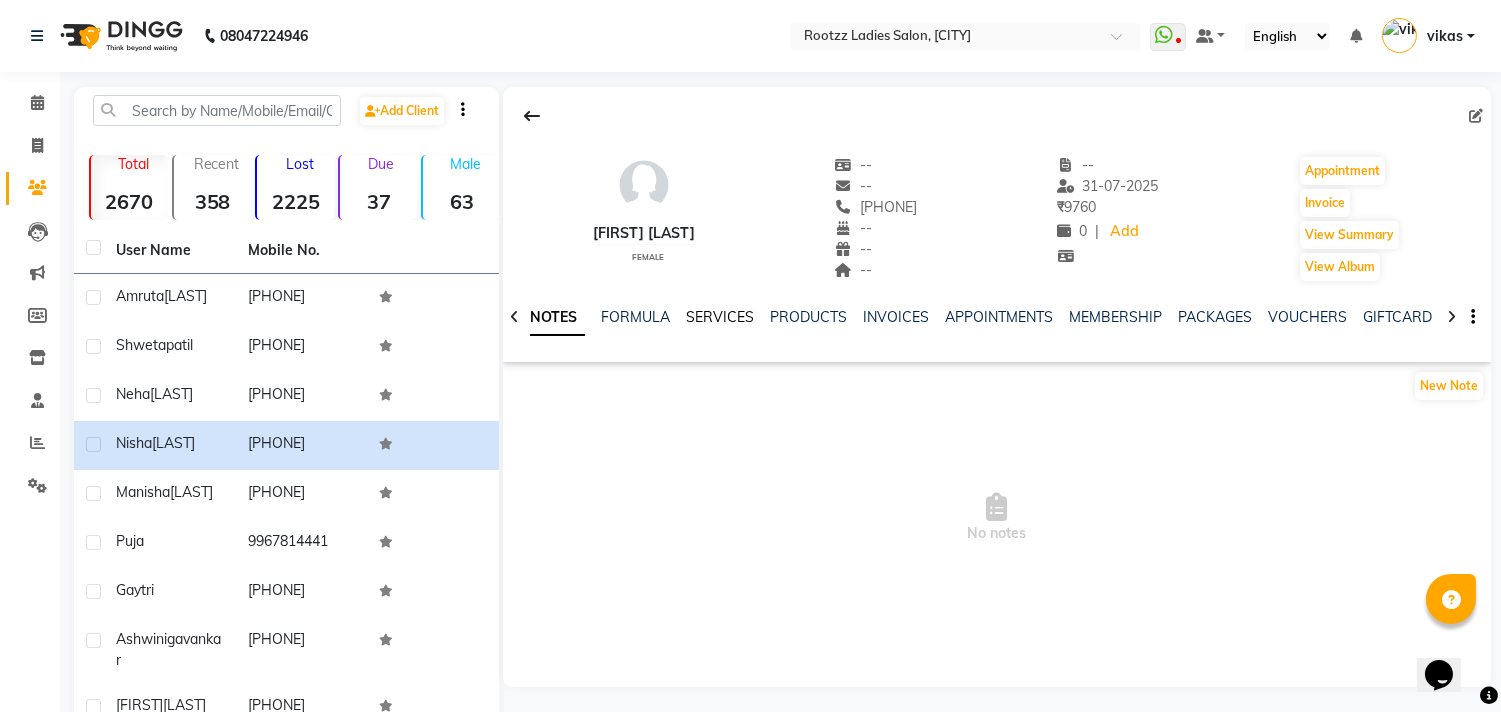 click on "SERVICES" 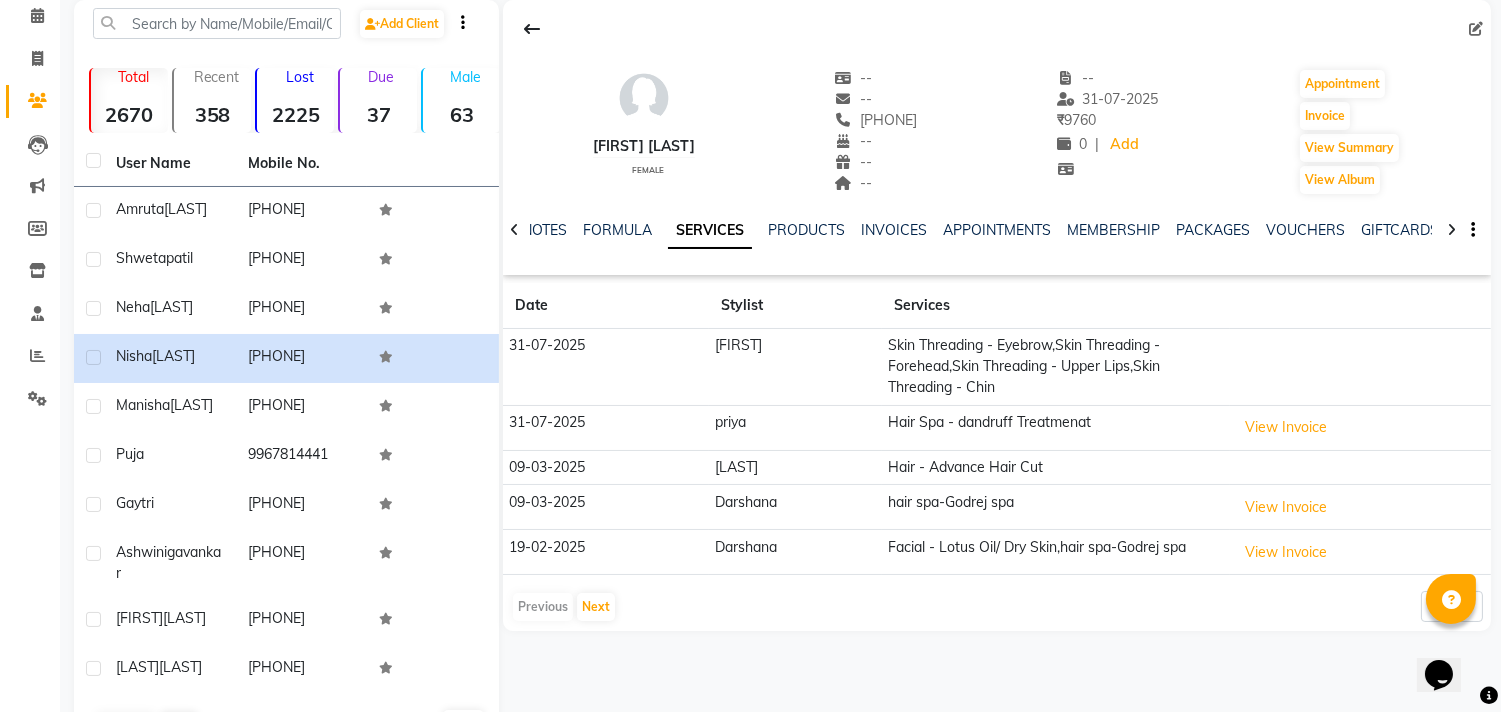 scroll, scrollTop: 94, scrollLeft: 0, axis: vertical 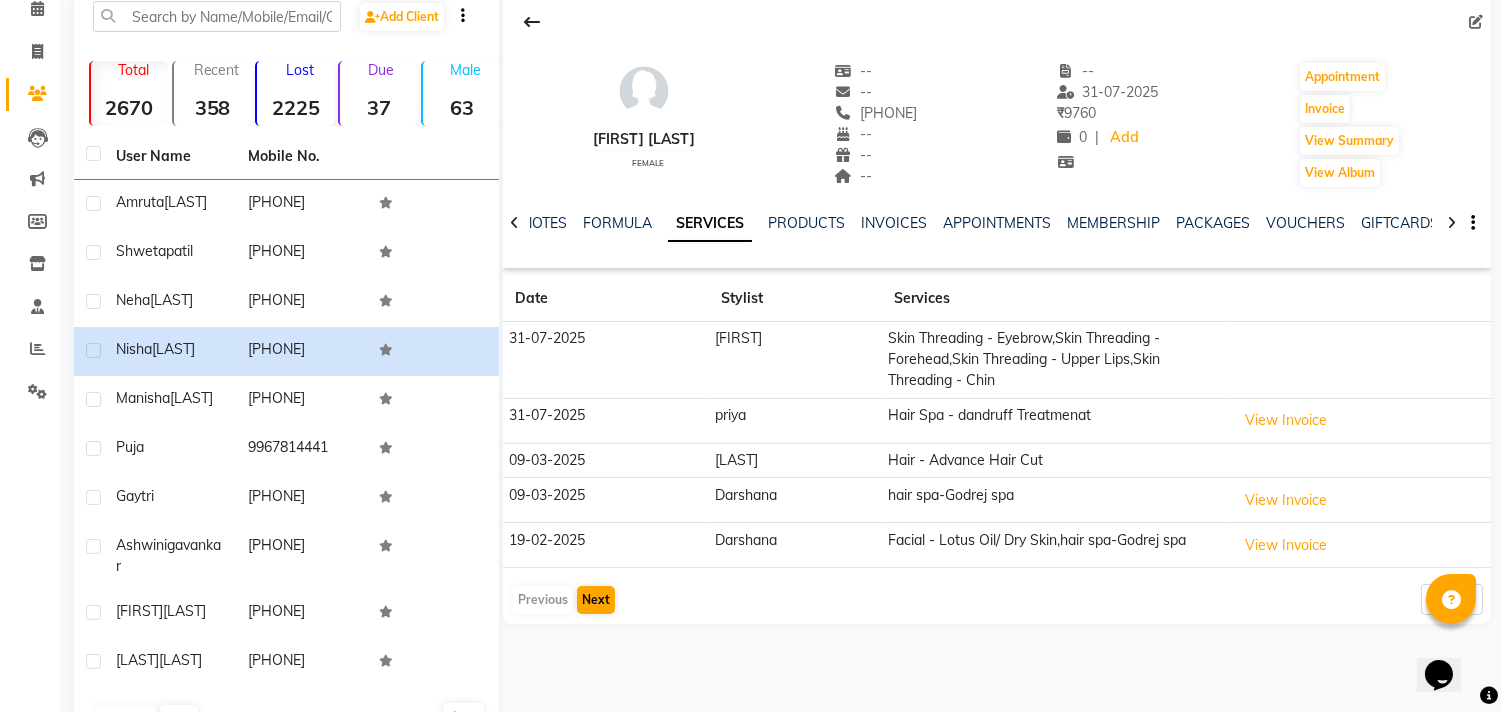 click on "Next" 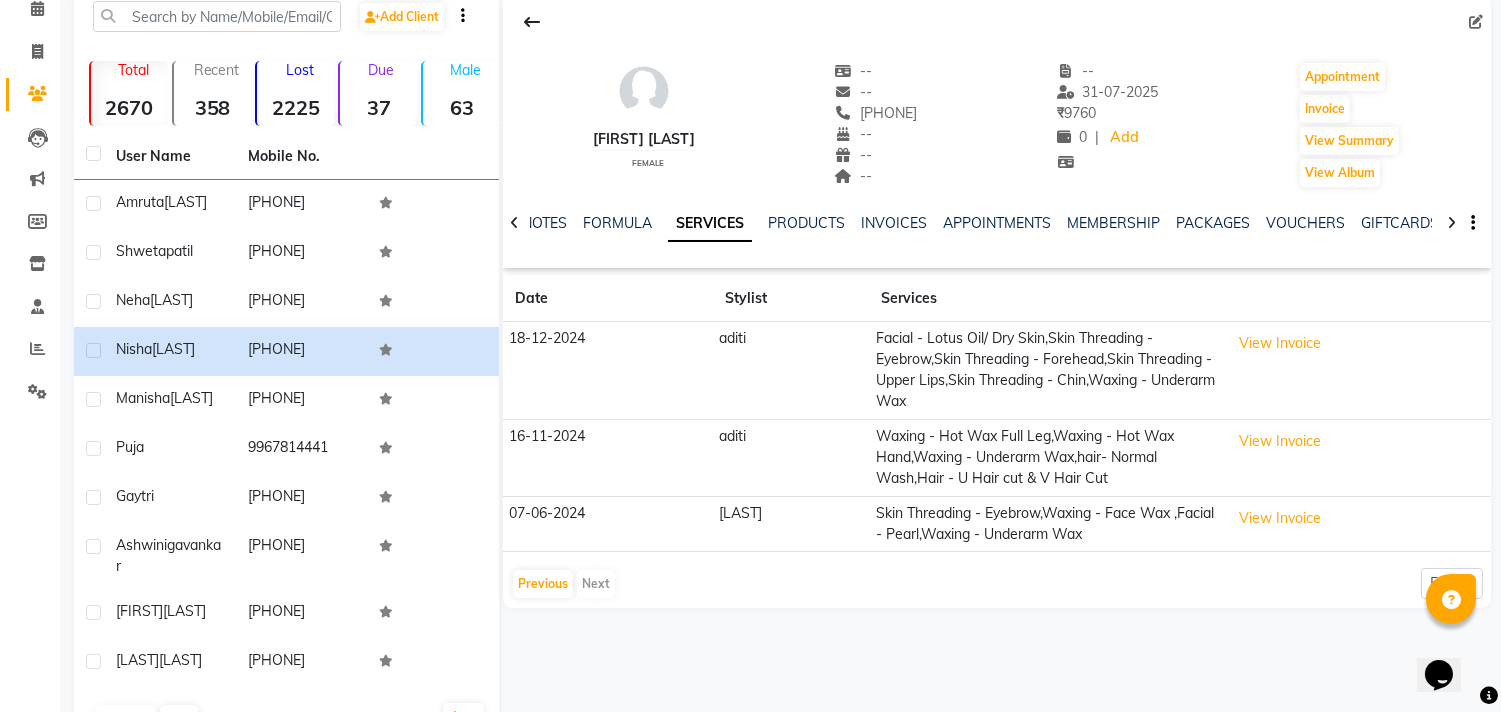 click on "[LAST] female  --   --   [PHONE]  --  --  --  -- [DATE] ₹    [PRICE] 0 |  Add   Appointment   Invoice  View Summary  View Album  NOTES FORMULA SERVICES PRODUCTS INVOICES APPOINTMENTS MEMBERSHIP PACKAGES VOUCHERS GIFTCARDS POINTS FORMS FAMILY CARDS WALLET Date Stylist Services [DATE] aditi  Facial - Lotus Oil/ Dry Skin,Skin Threading - Eyebrow,Skin Threading - Forehead,Skin Threading - Upper Lips,Skin Threading - Chin,Waxing - Underarm Wax  View Invoice  [DATE] aditi  Waxing - Hot Wax Full Leg,Waxing - Hot Wax Hand,Waxing - Underarm Wax,hair- Normal Wash,Hair - U Hair cut & V Hair Cut  View Invoice  [DATE] sharvari Skin Threading - Eyebrow,Waxing - Face Wax ,Facial - Pearl,Waxing - Underarm Wax  View Invoice   Previous   Next  5 10 50 100 500" 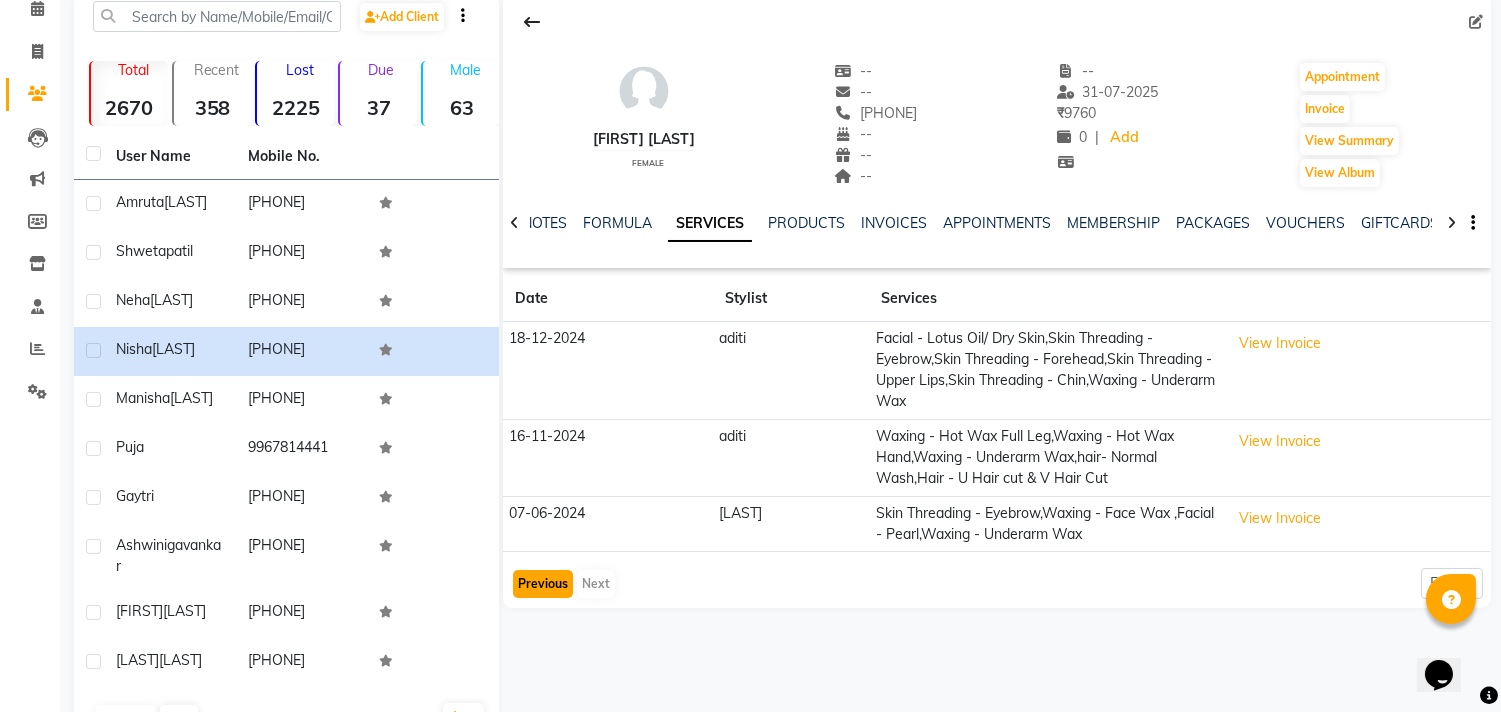 click on "Previous" 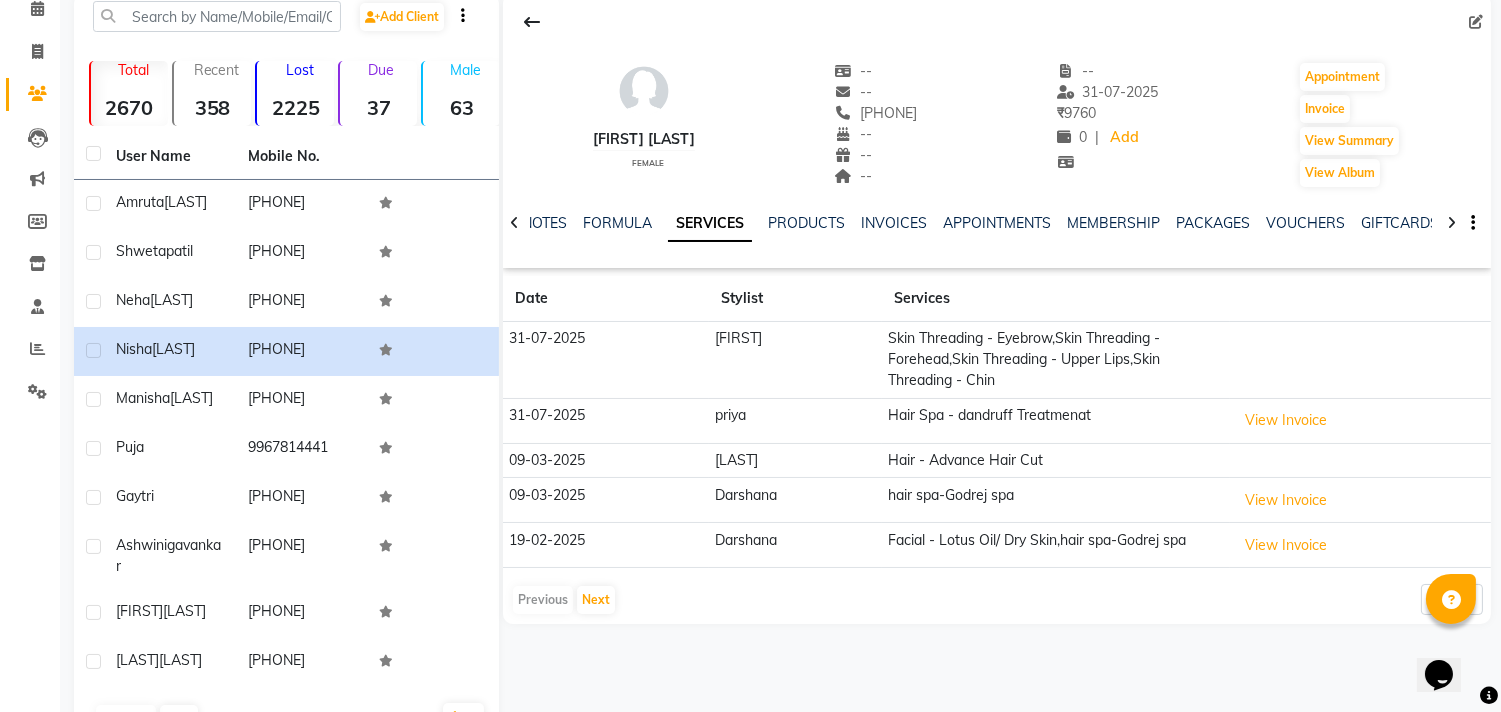 click on "Date Stylist Services [DATE] [FIRST],Skin Threading - Eyebrow,Skin Threading - Forehead,Skin Threading - Upper Lips,Skin Threading - Chin [DATE] [FIRST] Hair Spa - dandruff Treatmenat  View Invoice  [DATE] sharvari Hair - Advance Hair Cut [DATE] Darshana hair spa-Godrej spa  View Invoice  [DATE] Darshana Facial - Lotus Oil/ Dry Skin,hair spa-Godrej spa  View Invoice   Previous   Next  5 10 50 100 500" 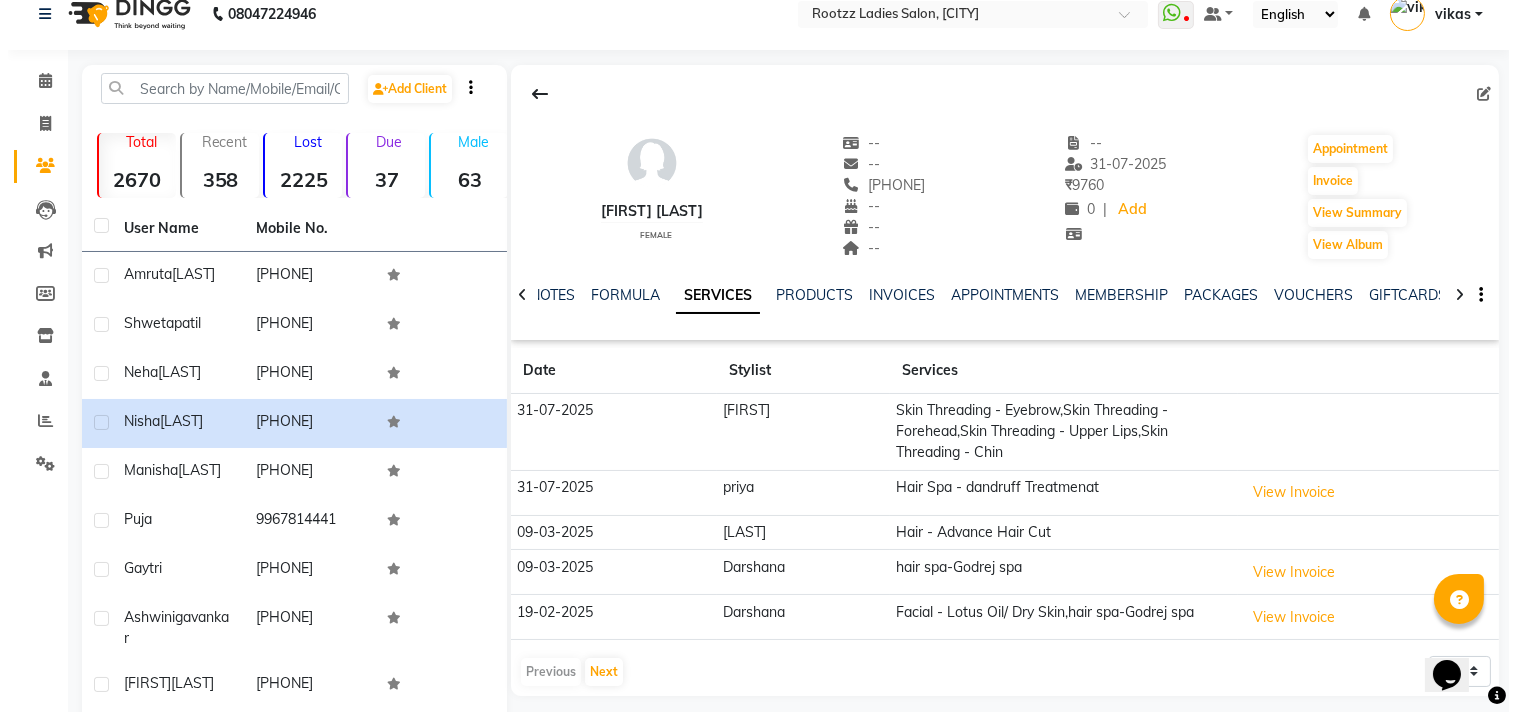 scroll, scrollTop: 0, scrollLeft: 0, axis: both 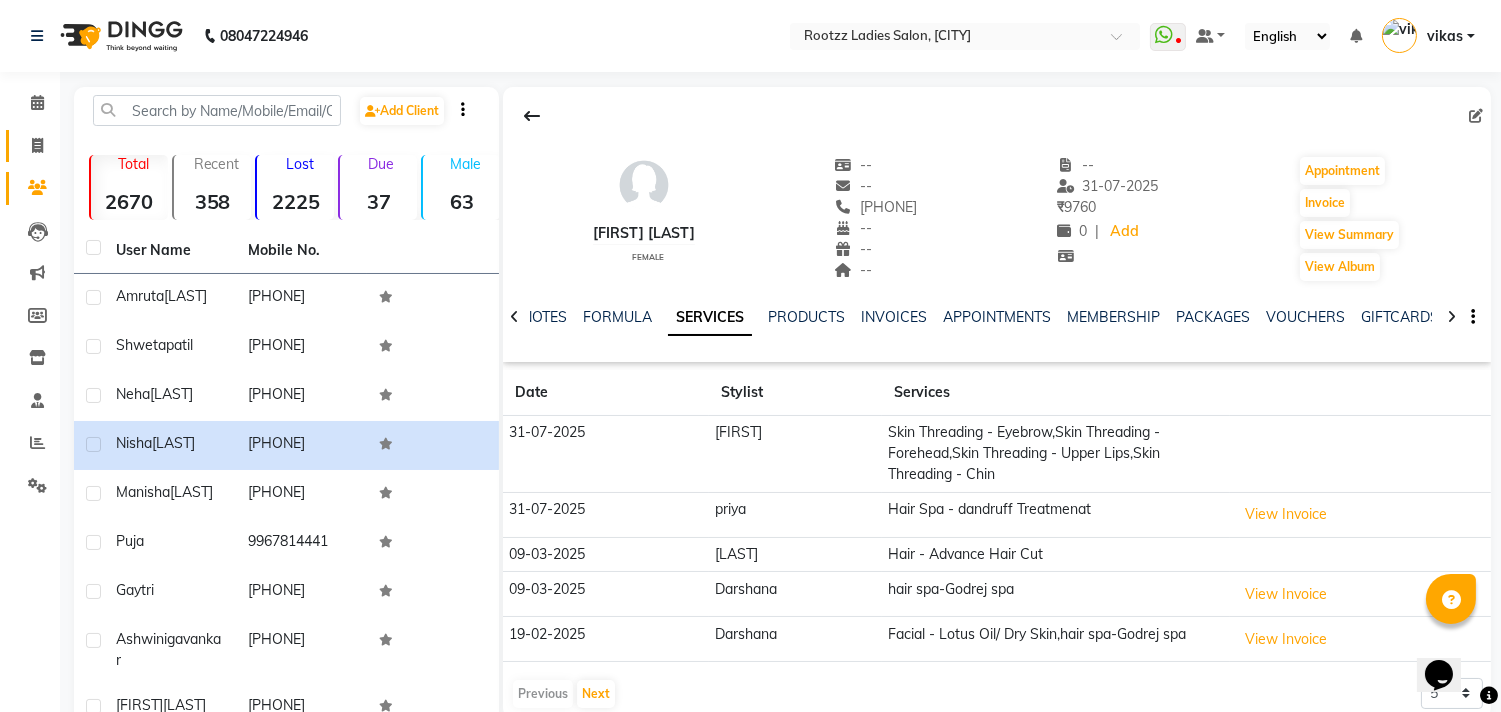 click 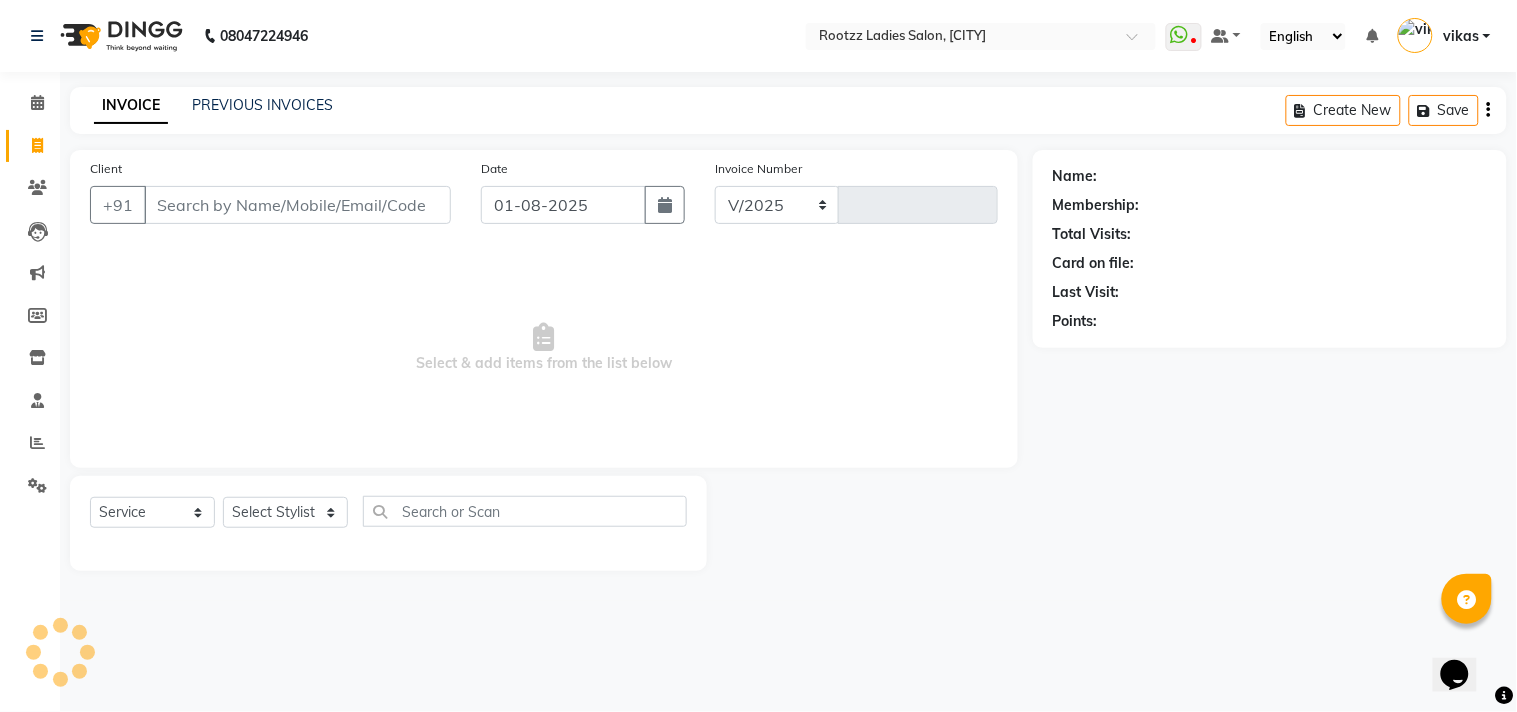 select on "76" 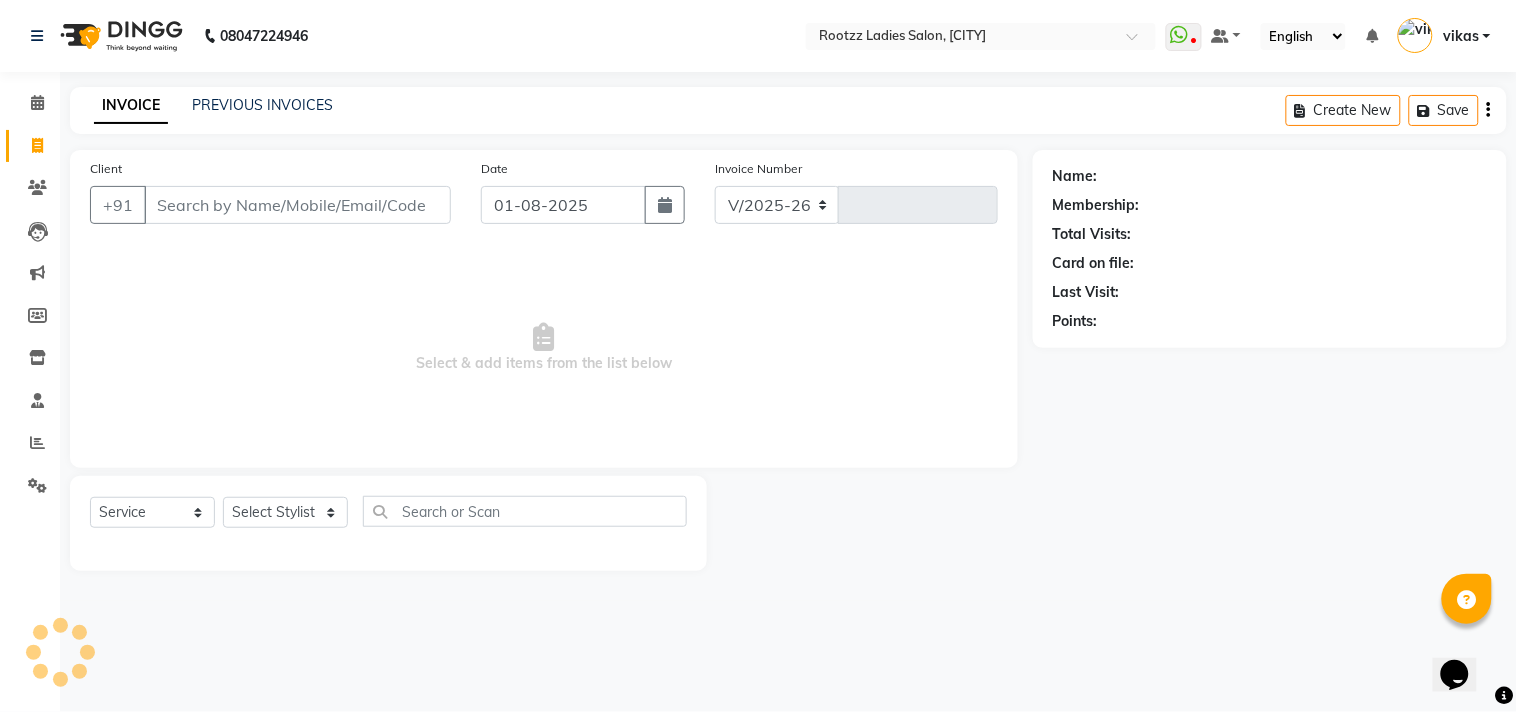 type on "0716" 